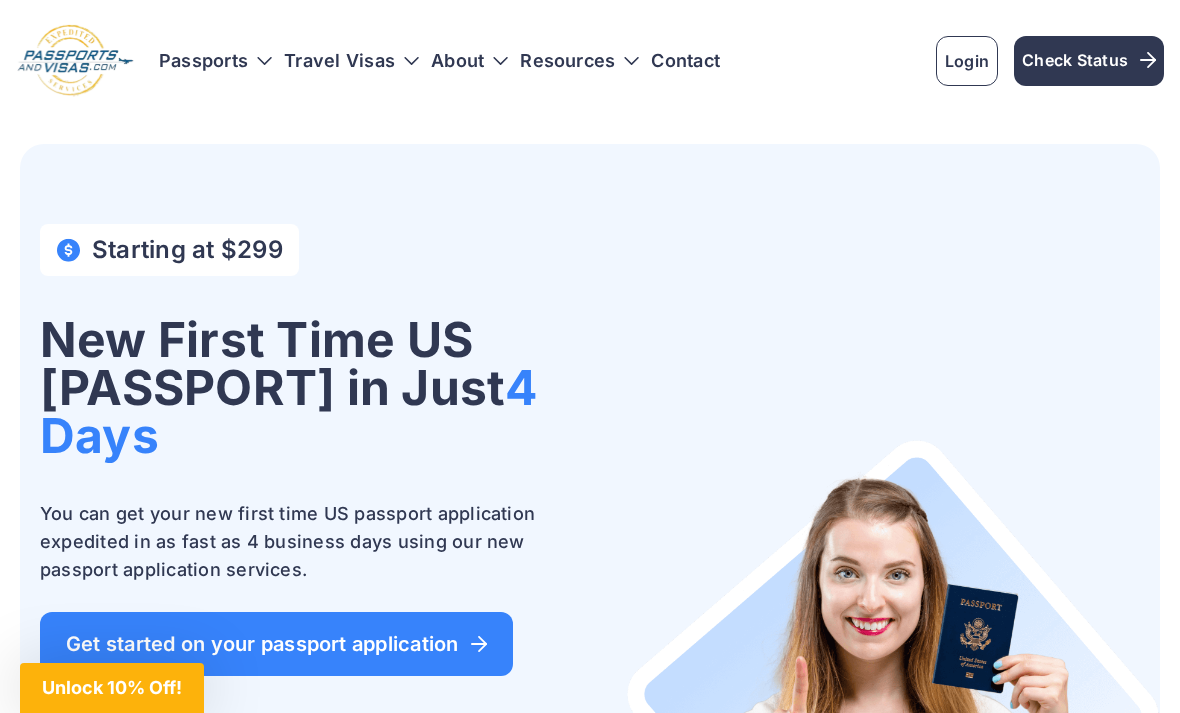 scroll, scrollTop: 0, scrollLeft: 0, axis: both 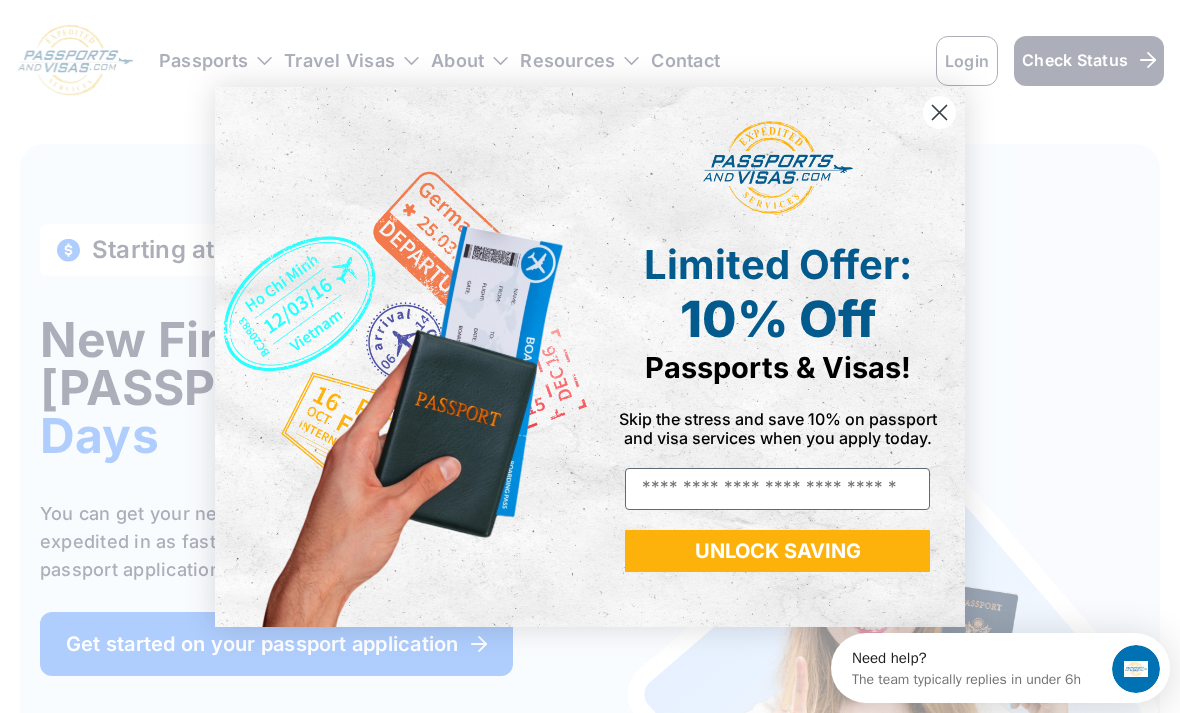 click at bounding box center [939, 111] 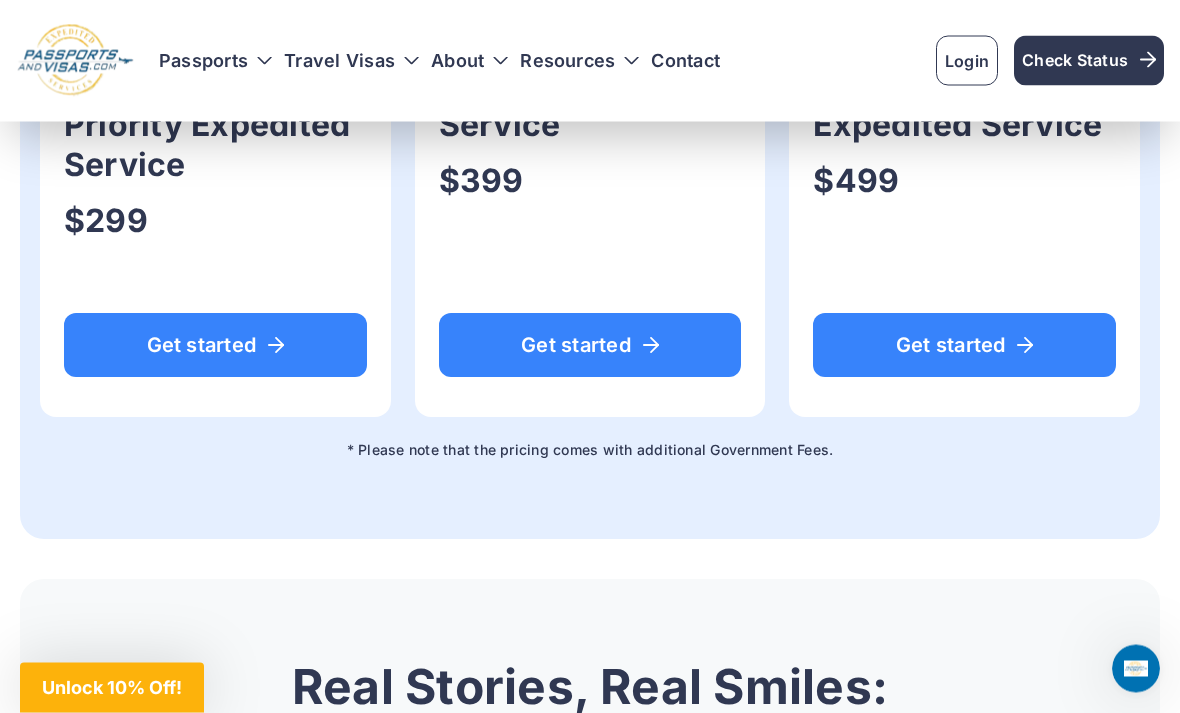 scroll, scrollTop: 1627, scrollLeft: 0, axis: vertical 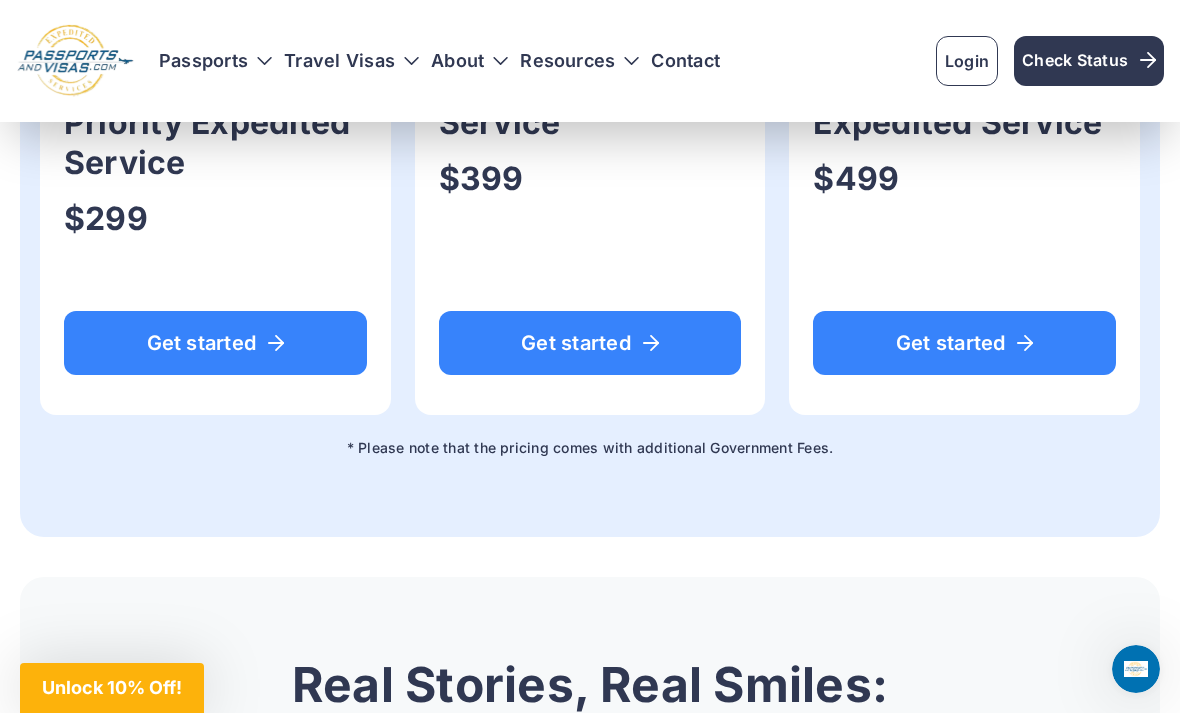 click on "Get started" at bounding box center (964, 343) 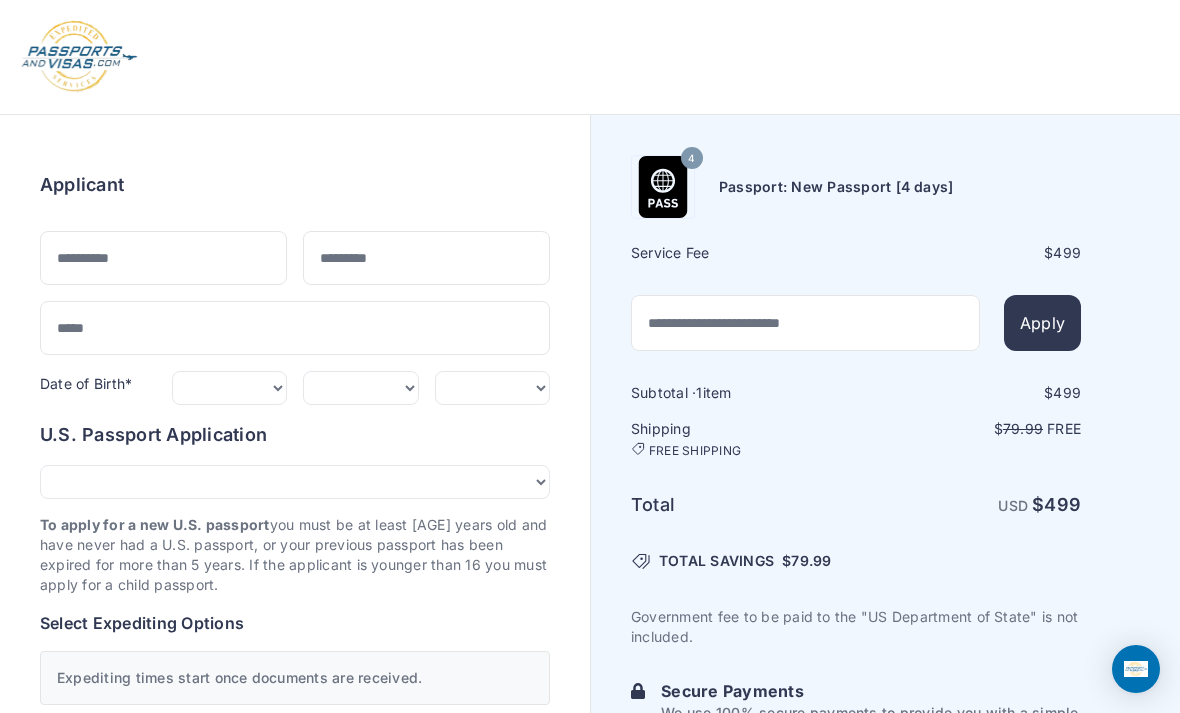 scroll, scrollTop: 0, scrollLeft: 0, axis: both 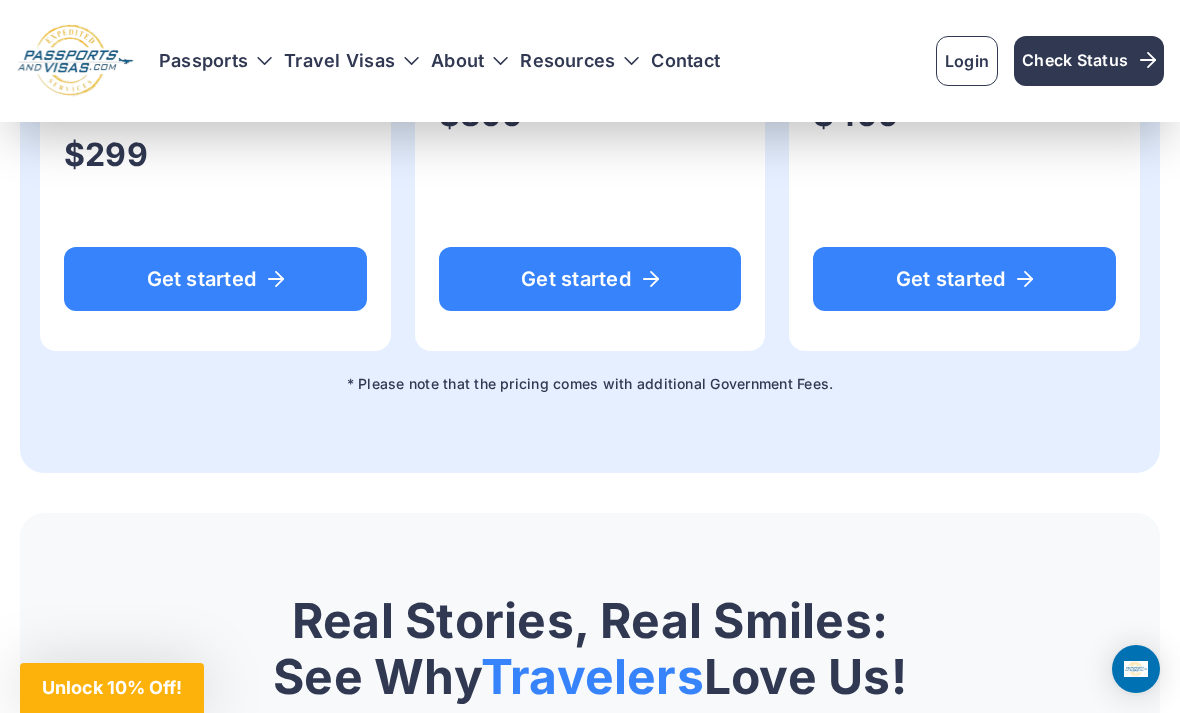 click on "Passports" at bounding box center (215, 61) 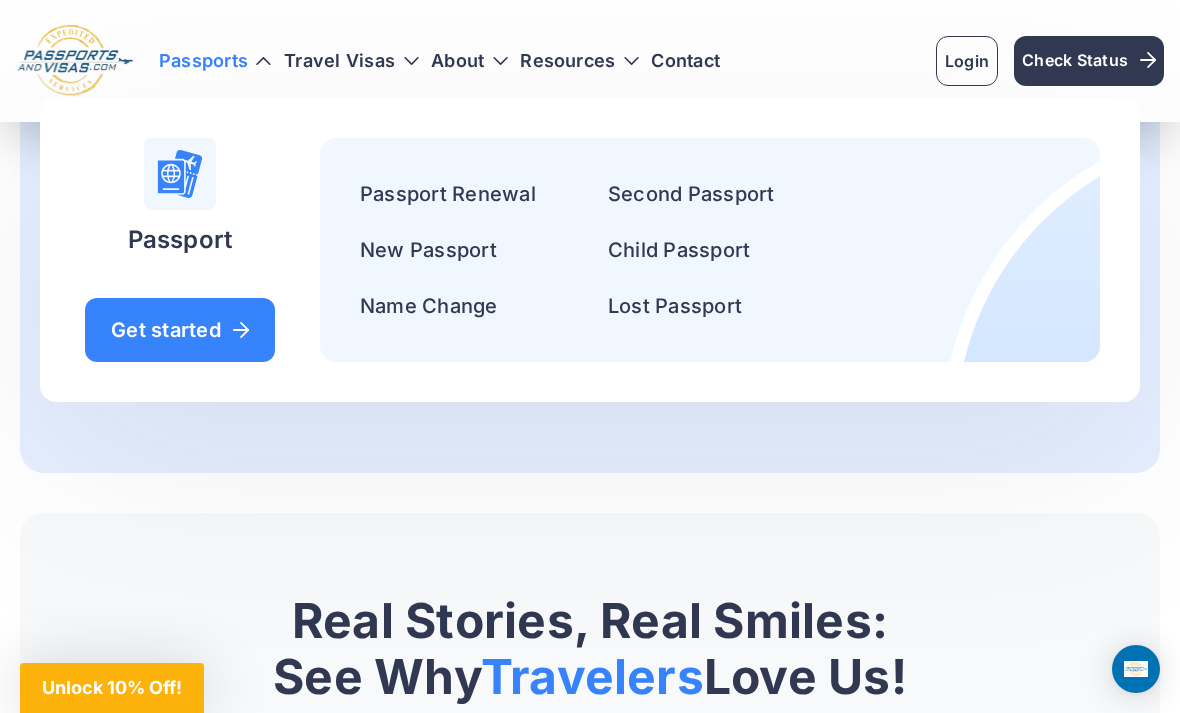 click on "Resources" at bounding box center [579, 61] 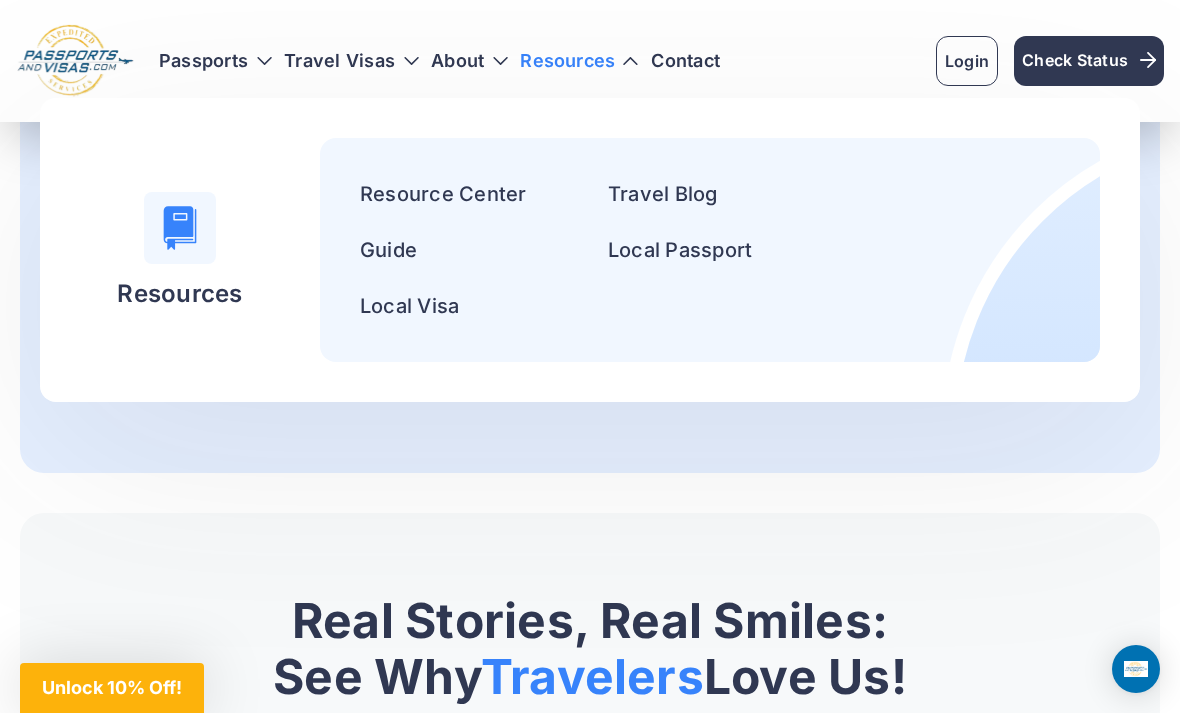 click on "Local Passport" at bounding box center [680, 250] 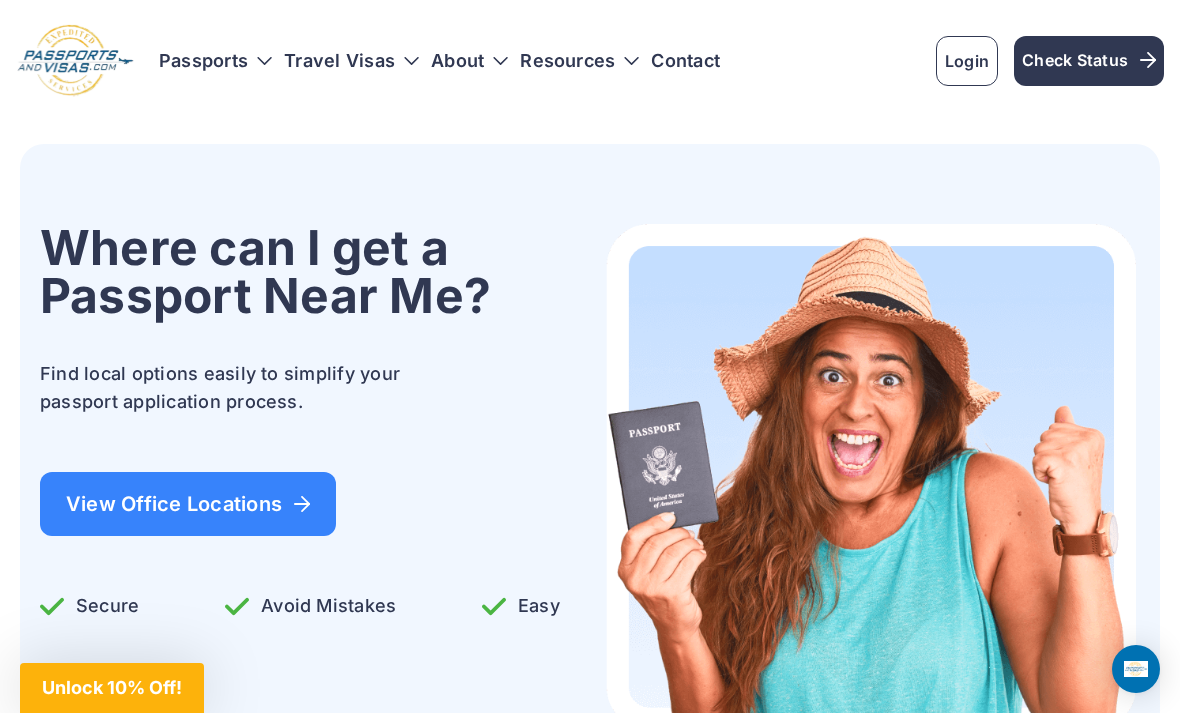 scroll, scrollTop: 0, scrollLeft: 0, axis: both 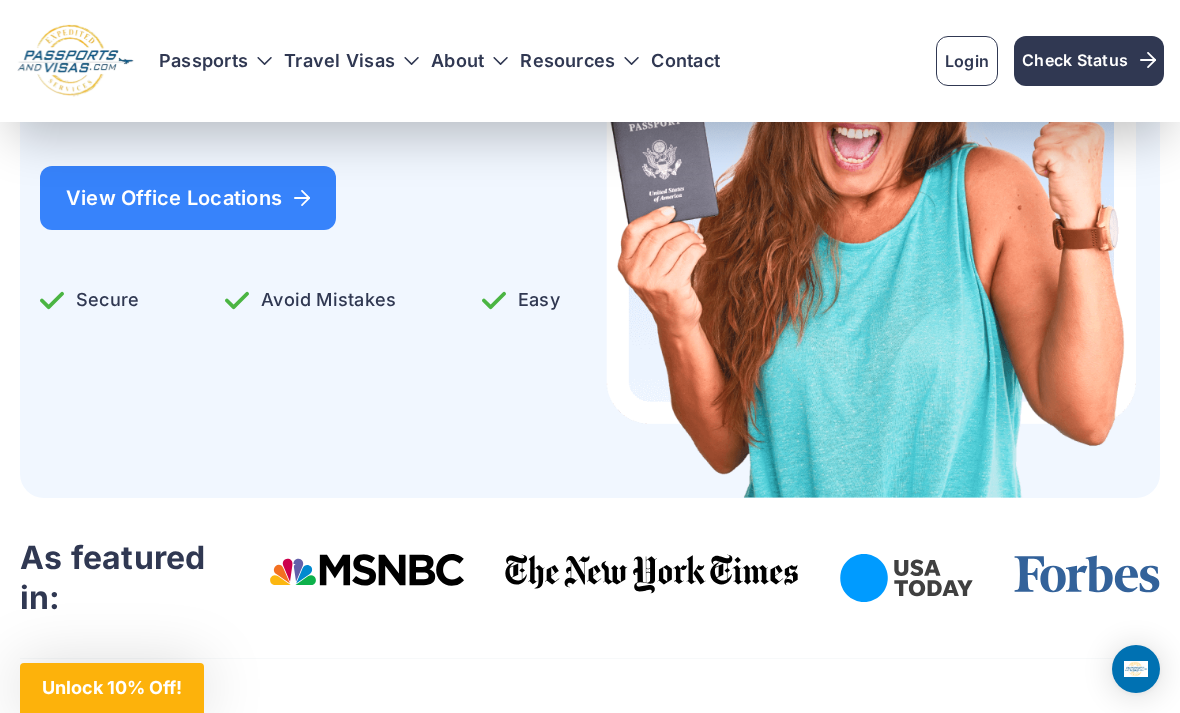 click on "View Office Locations" at bounding box center (188, 198) 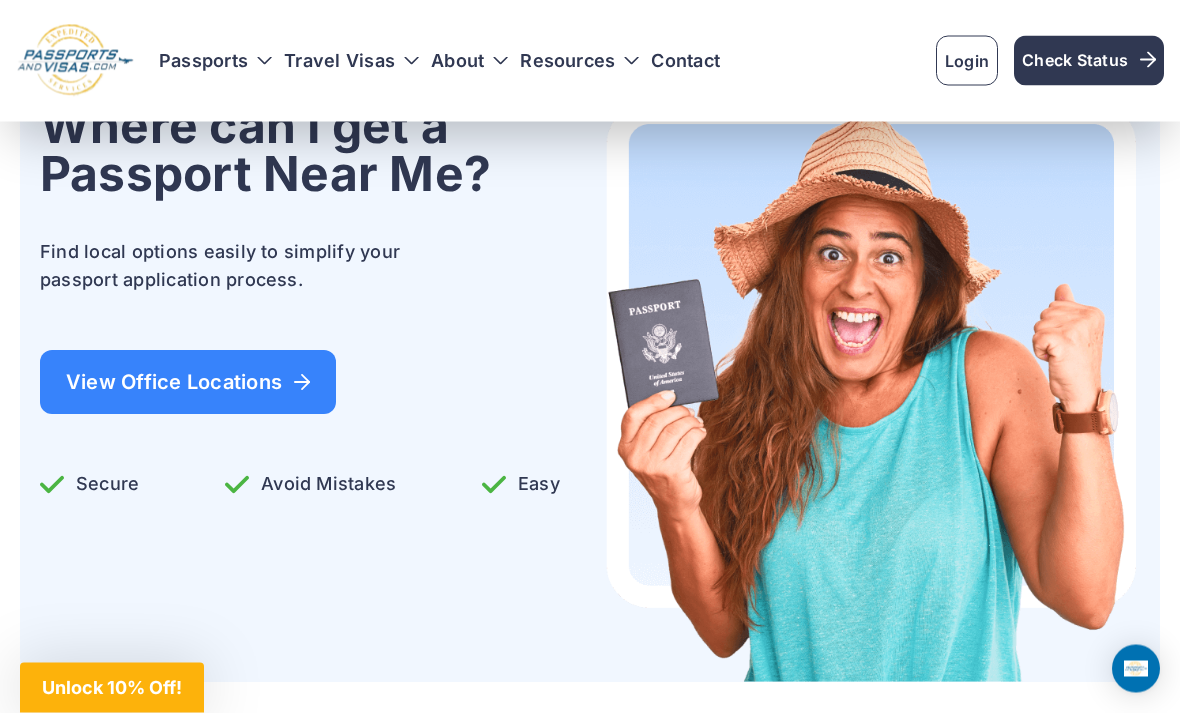 scroll, scrollTop: 64, scrollLeft: 0, axis: vertical 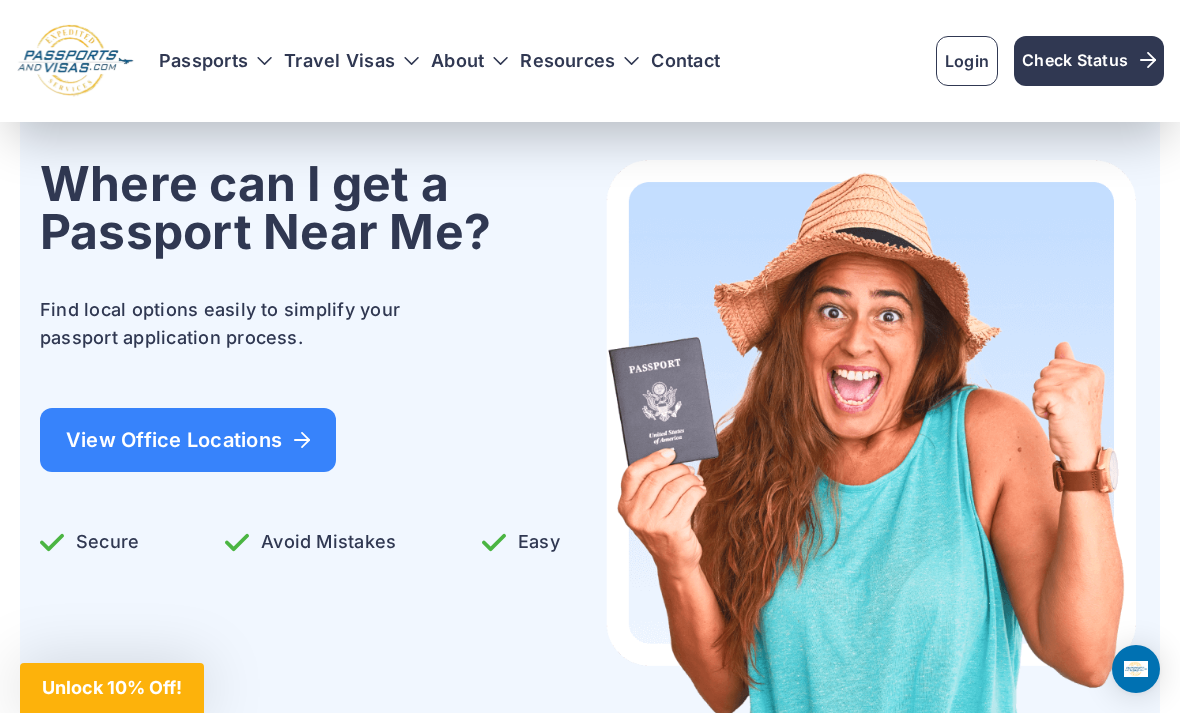 click on "View Office Locations" at bounding box center [188, 440] 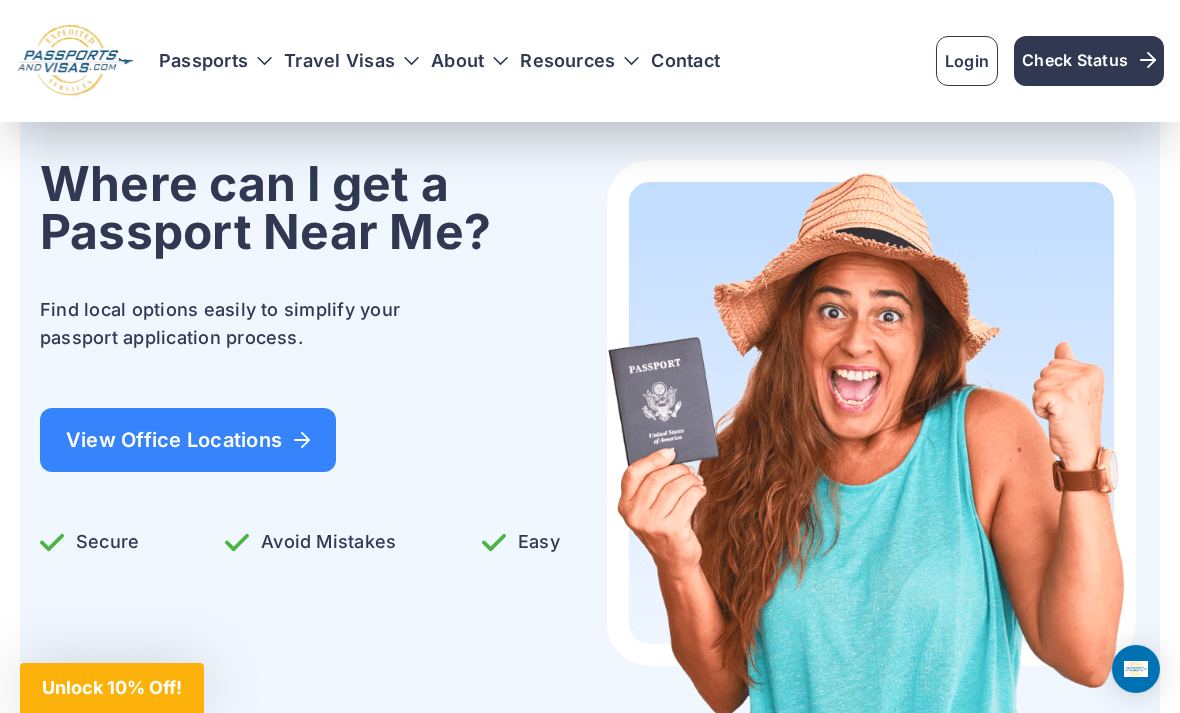 click on "View Office Locations" at bounding box center (188, 440) 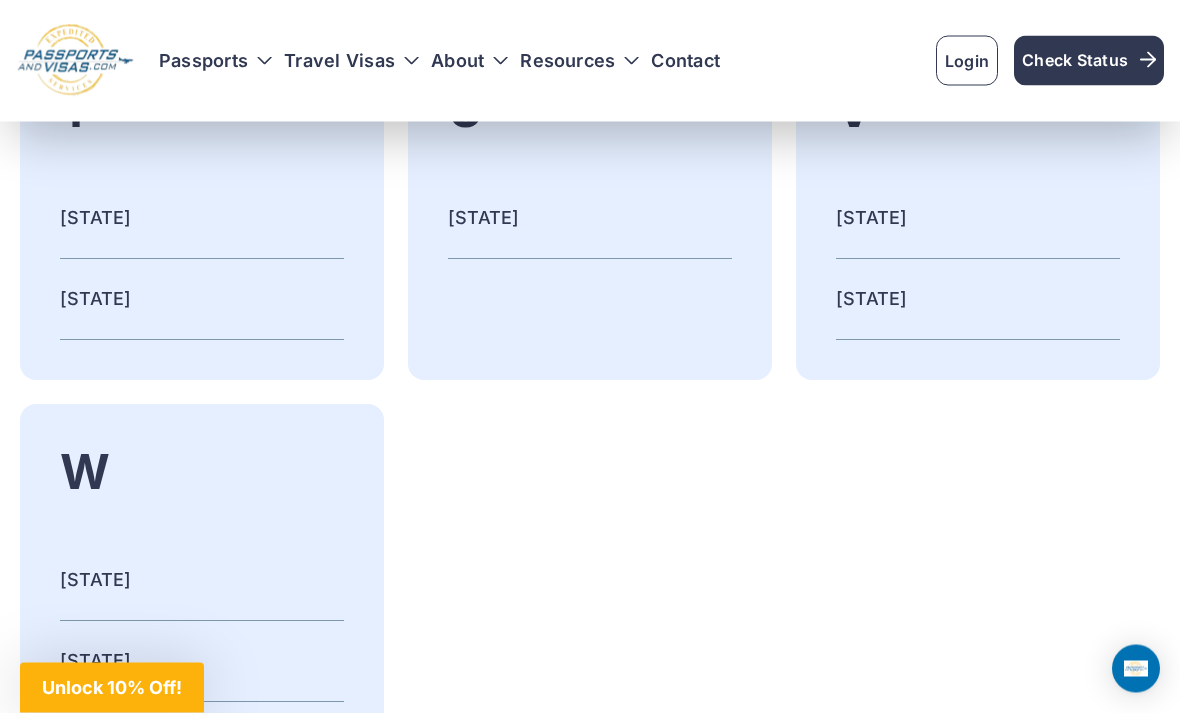 scroll, scrollTop: 4685, scrollLeft: 0, axis: vertical 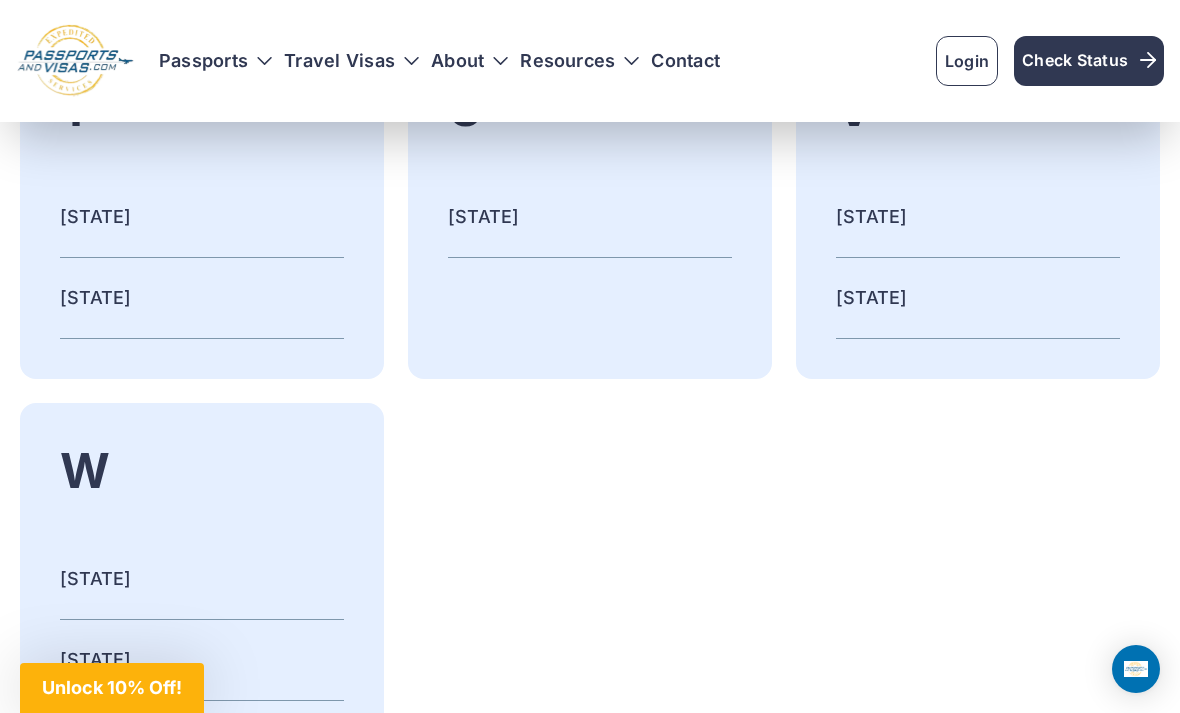 click on "Virginia" at bounding box center [872, 297] 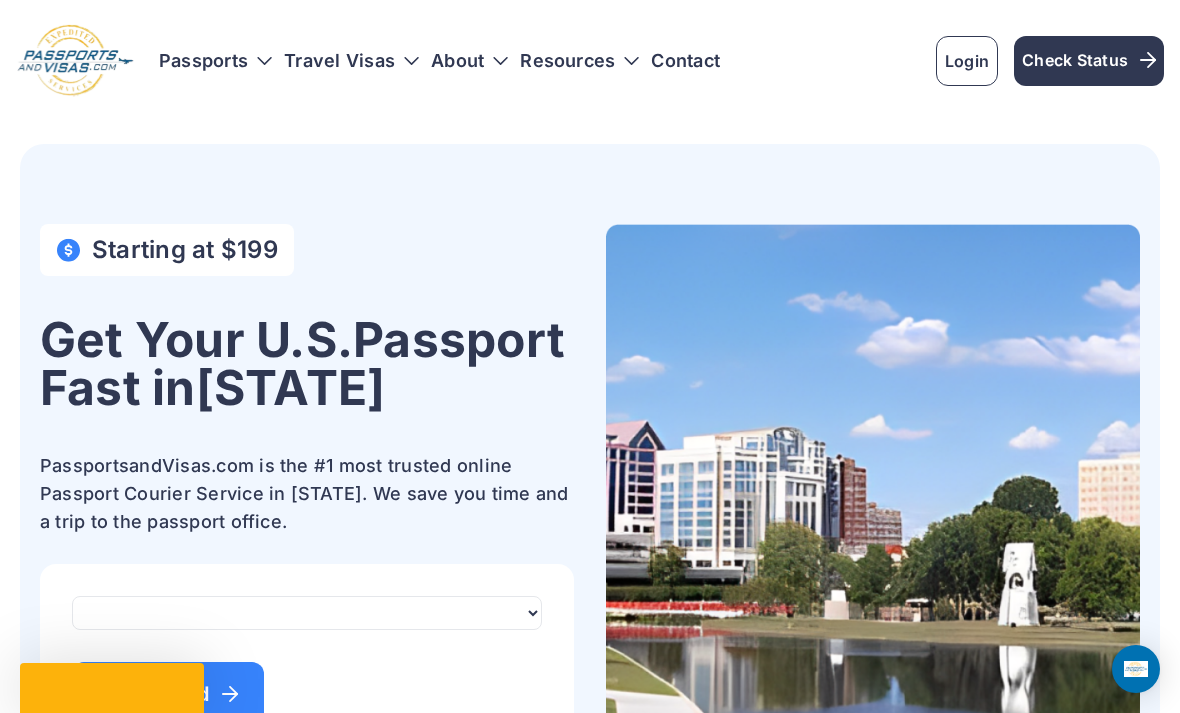 scroll, scrollTop: 0, scrollLeft: 0, axis: both 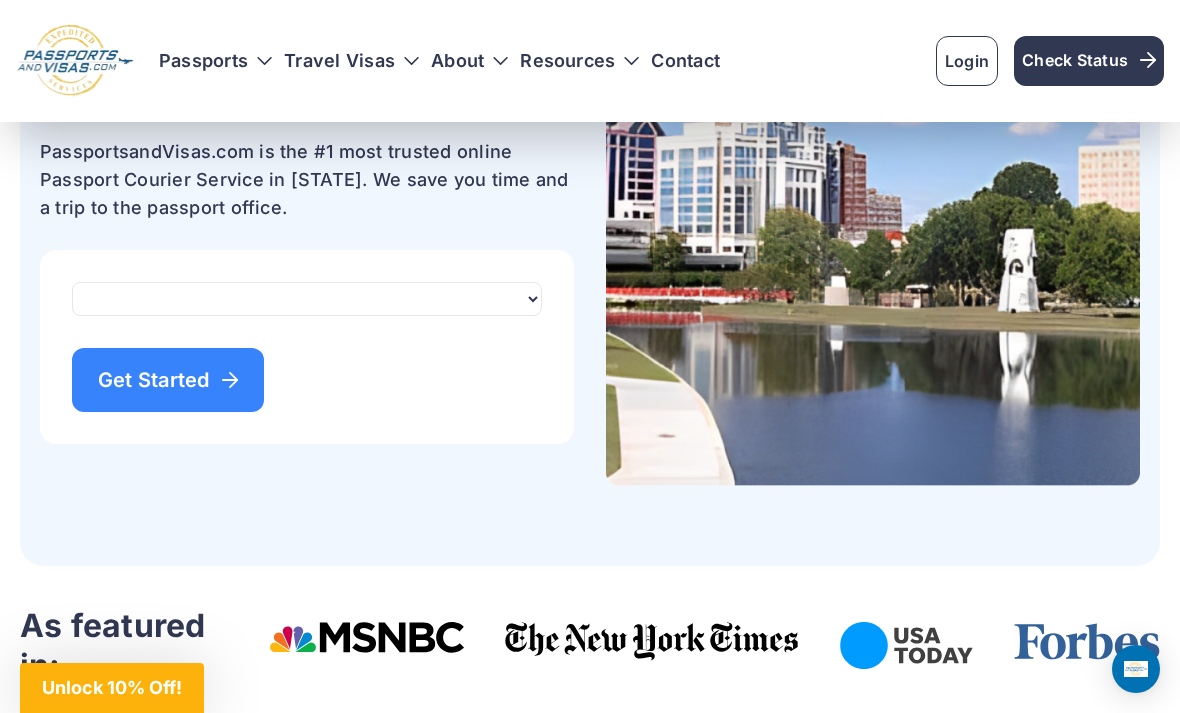 click on "Get Started" at bounding box center [168, 380] 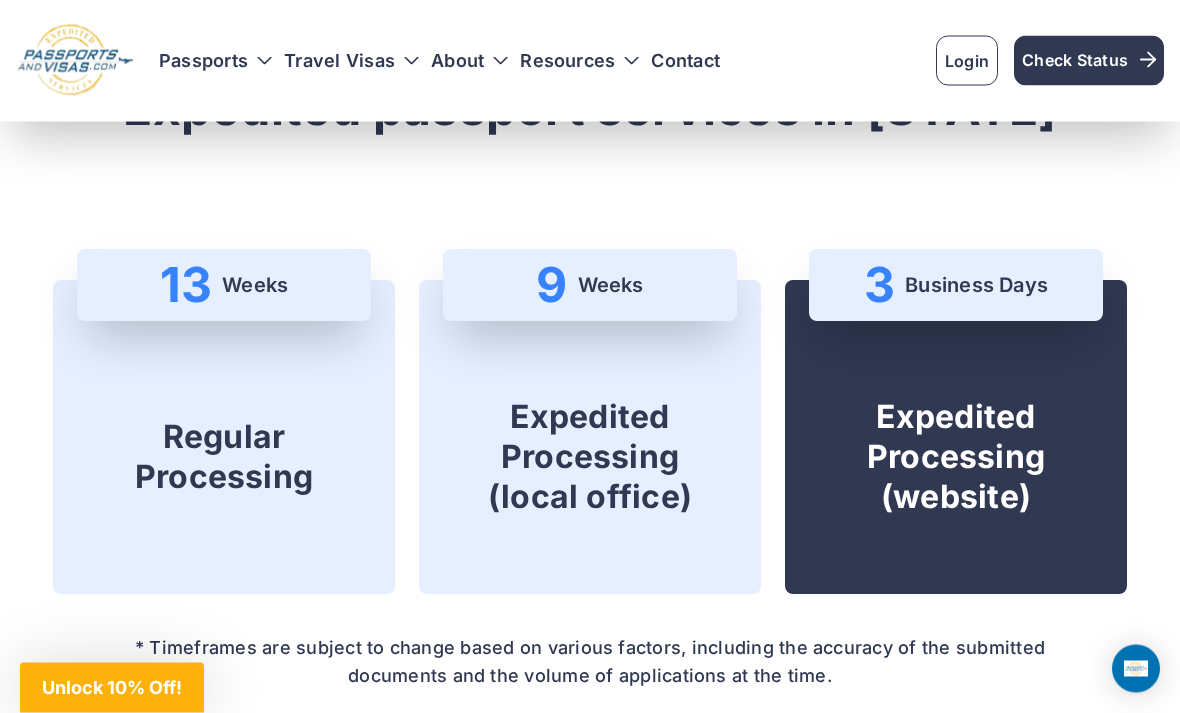 scroll, scrollTop: 1117, scrollLeft: 0, axis: vertical 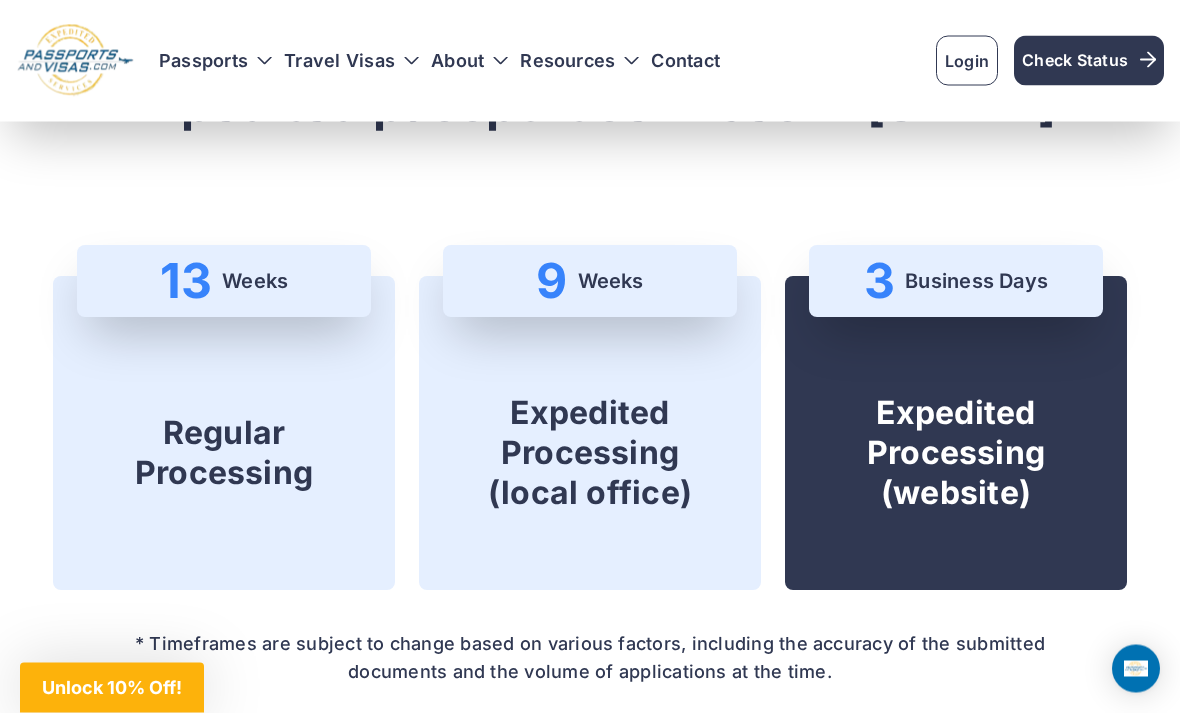 click on "Expedited
Processing
([WEBSITE])" at bounding box center [956, 454] 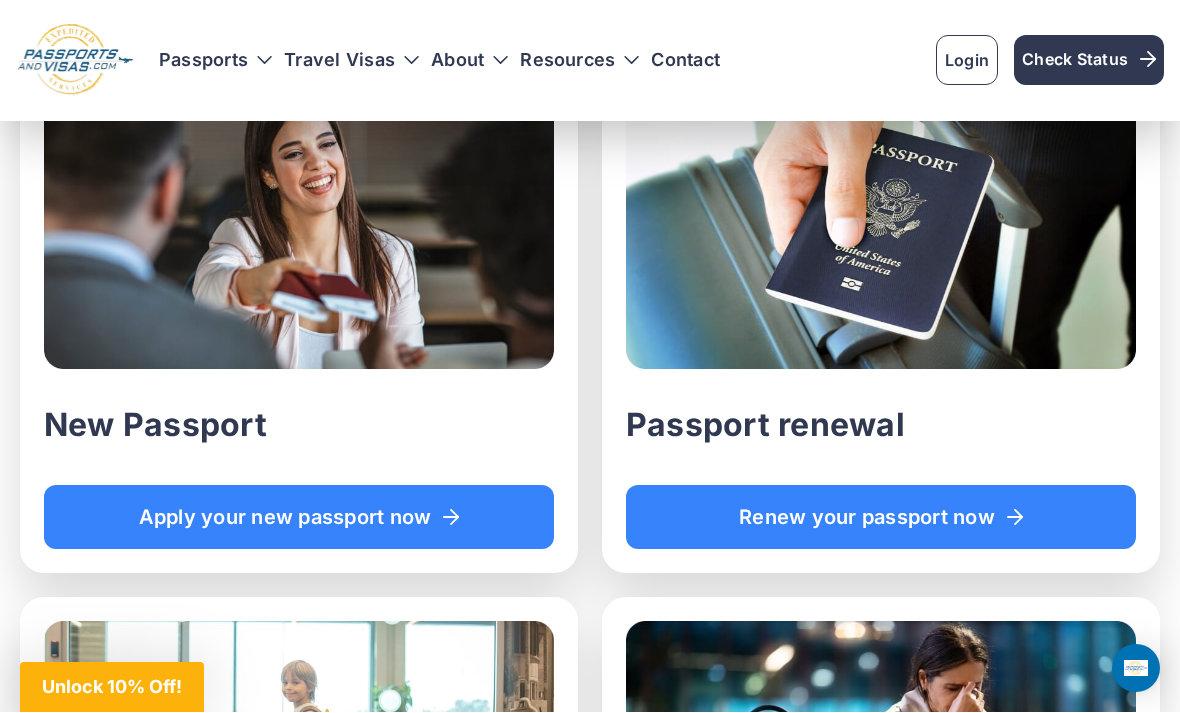 scroll, scrollTop: 2046, scrollLeft: 0, axis: vertical 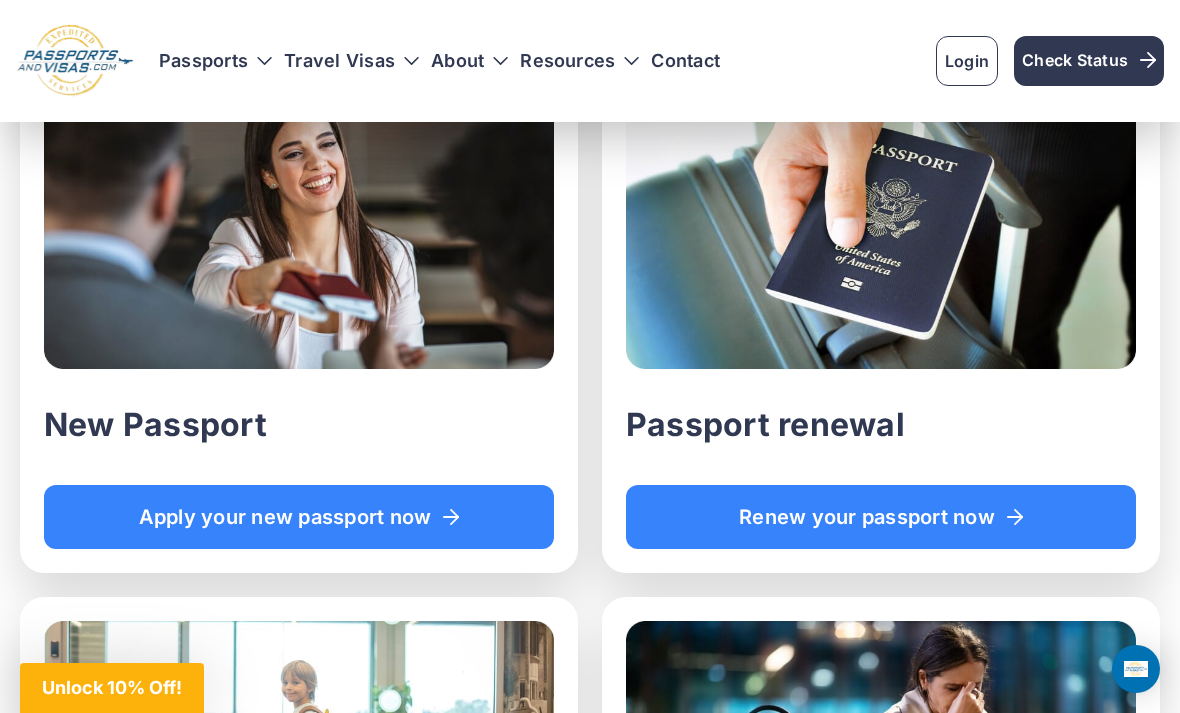 click on "Apply your new passport now" at bounding box center (299, 517) 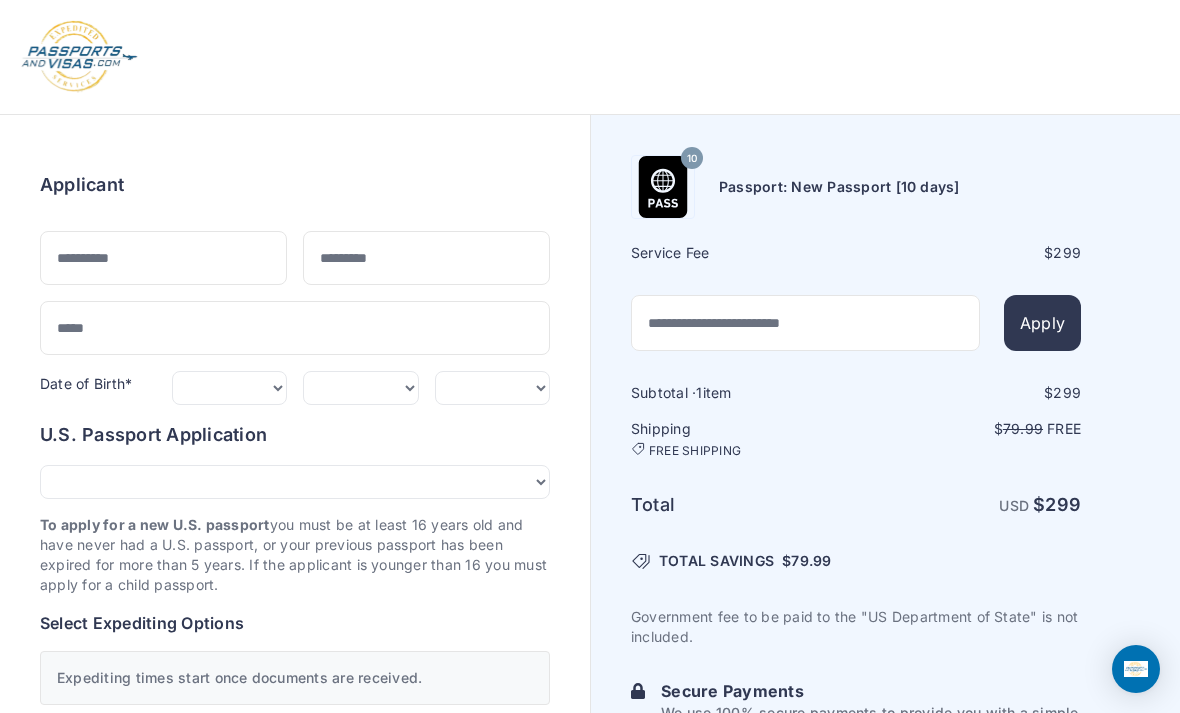 scroll, scrollTop: 0, scrollLeft: 0, axis: both 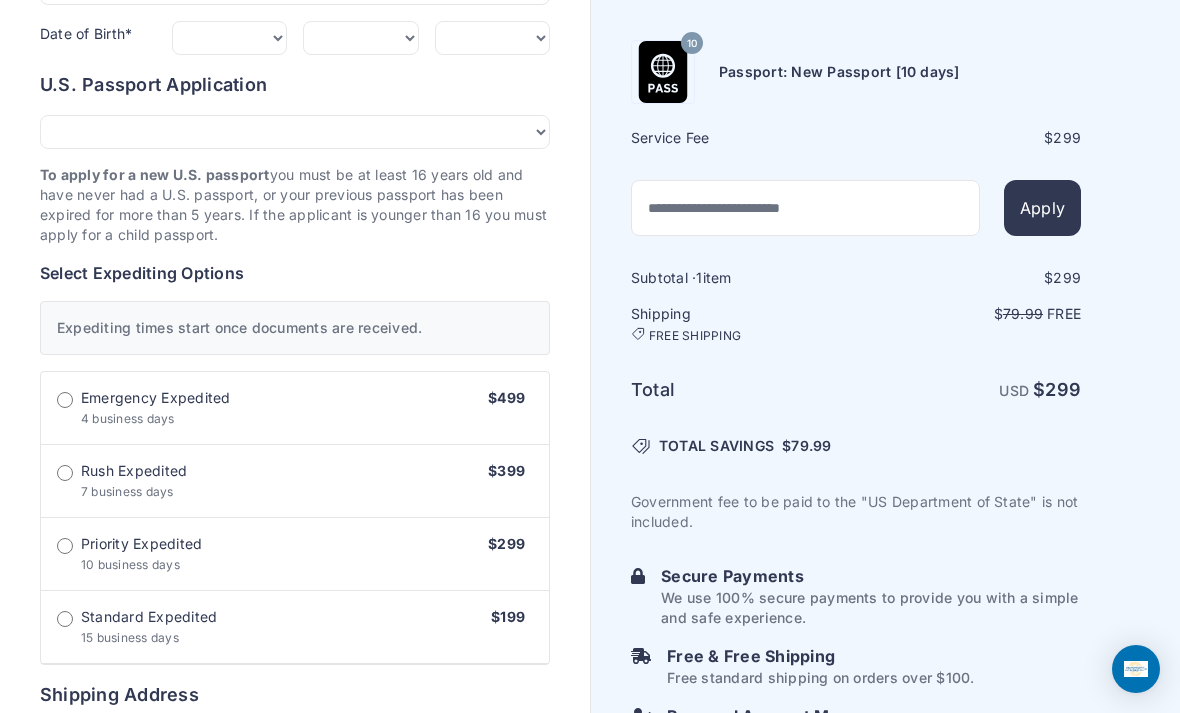 click on "Emergency Expedited
4 business days
$499" at bounding box center [295, 408] 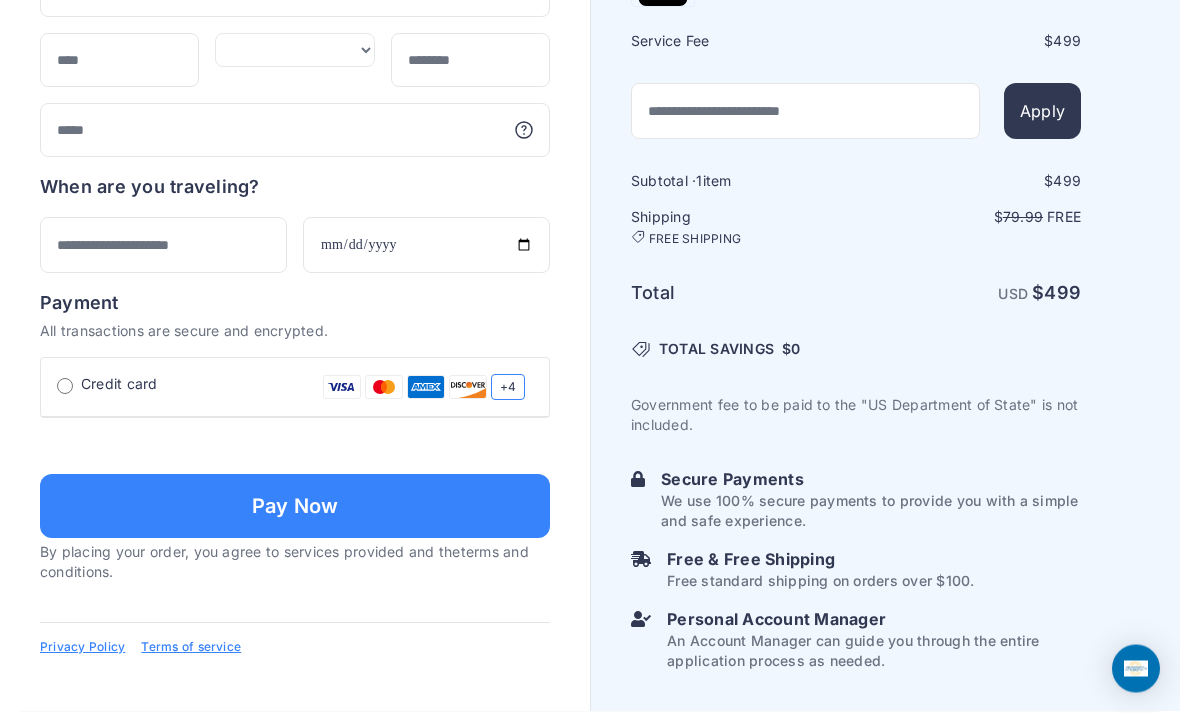 scroll, scrollTop: 1241, scrollLeft: 0, axis: vertical 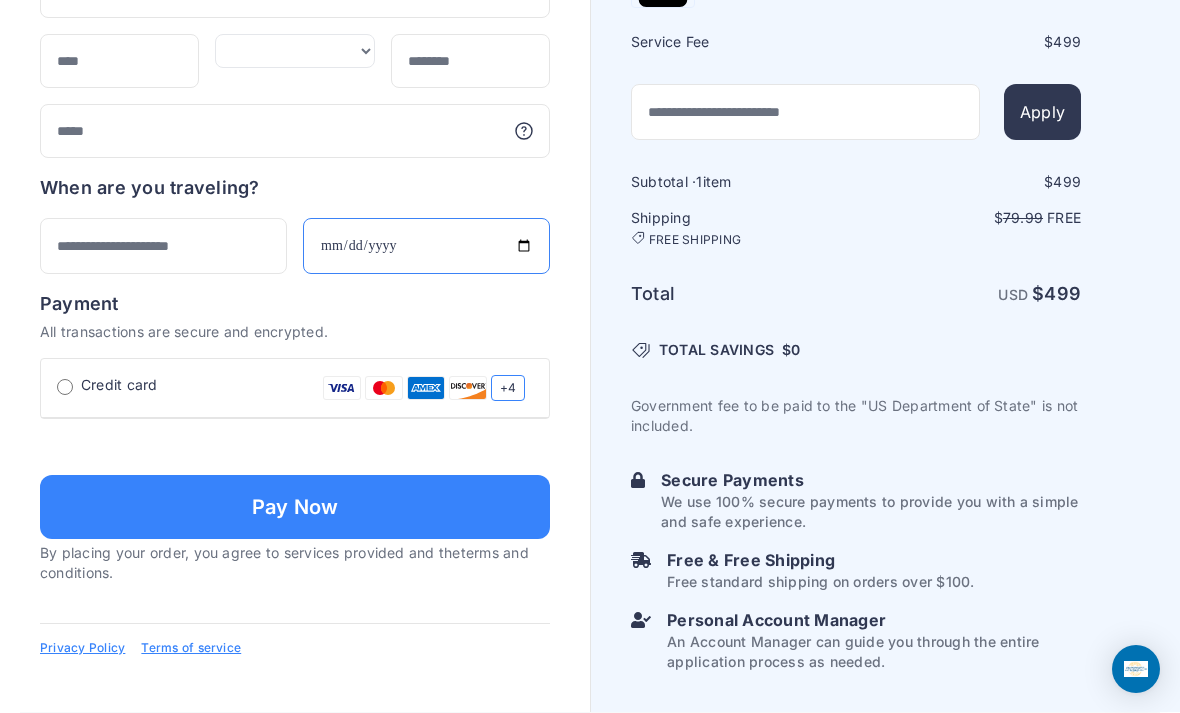 click at bounding box center [426, 246] 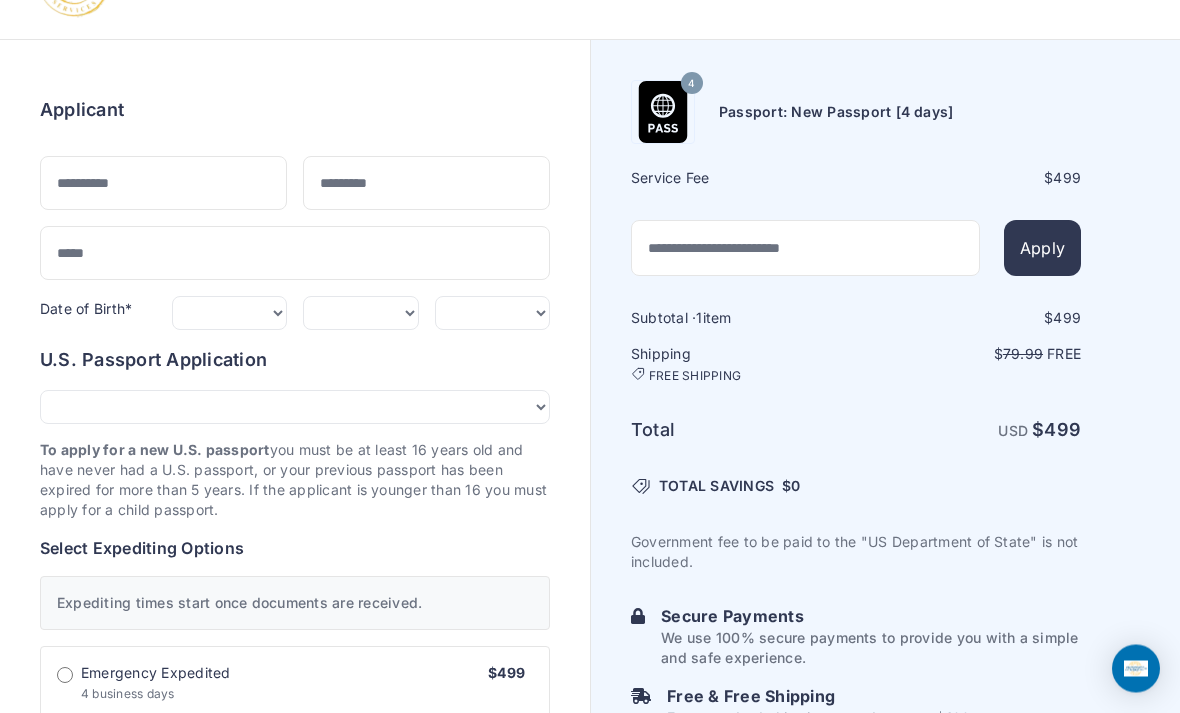 scroll, scrollTop: 0, scrollLeft: 0, axis: both 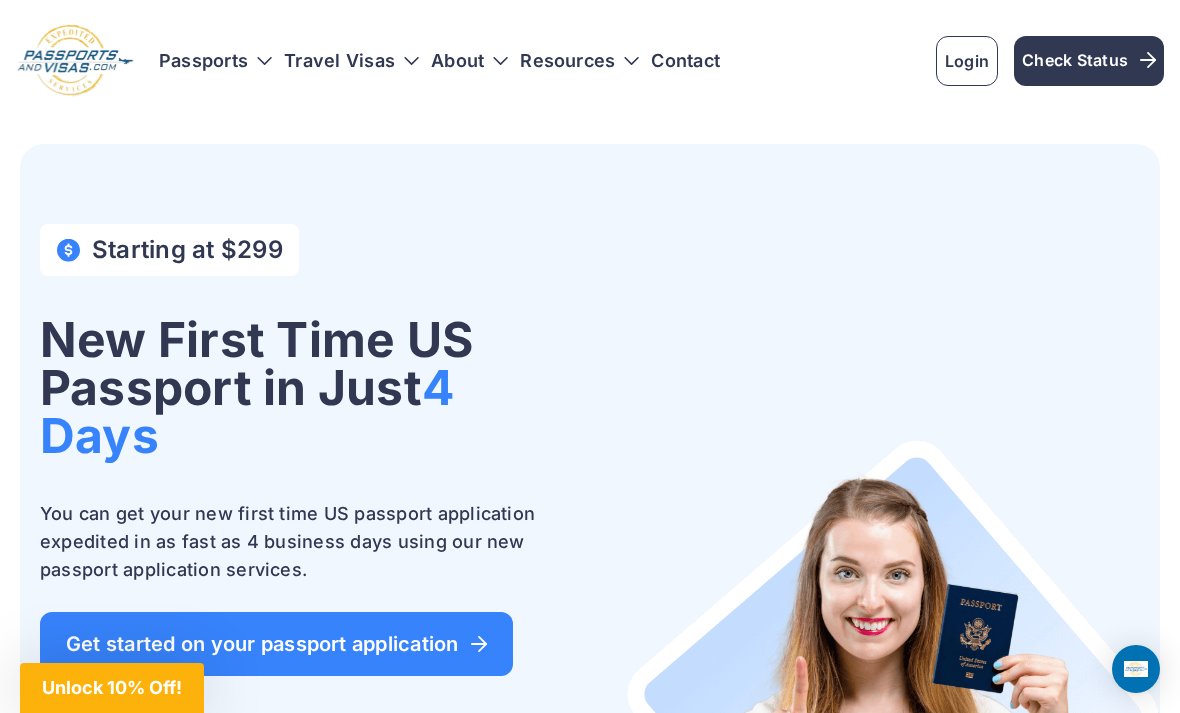 click on "About" at bounding box center [469, 61] 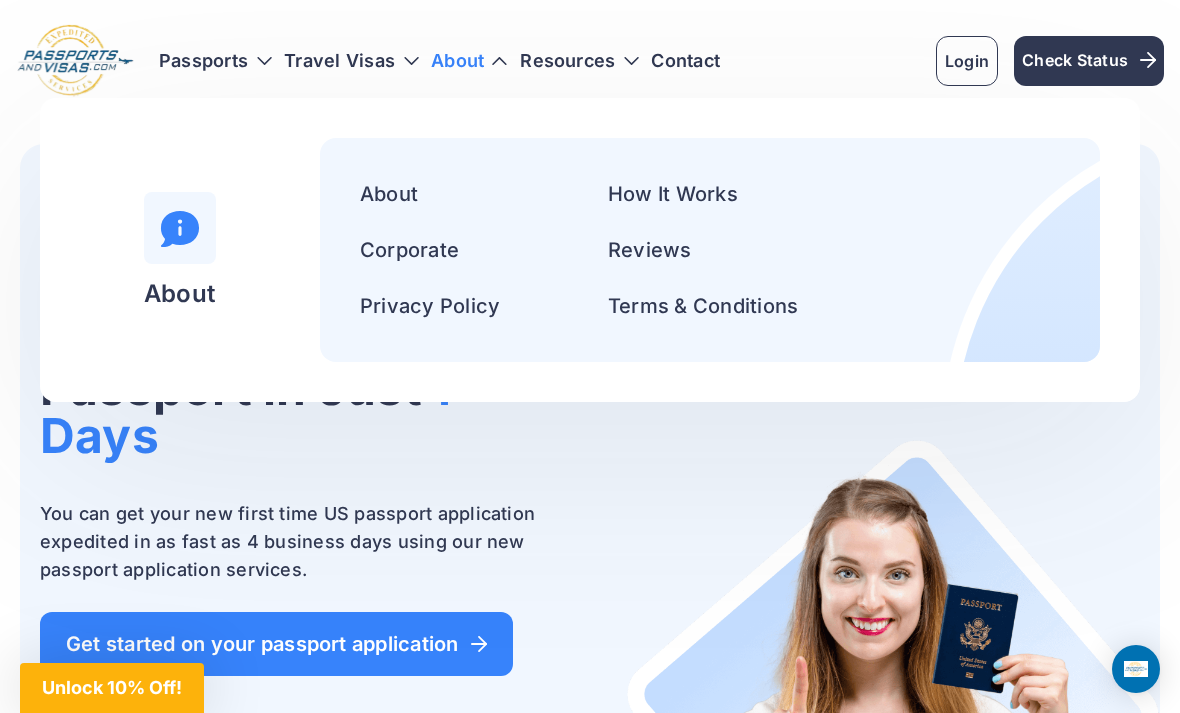 click on "How It Works" at bounding box center [673, 194] 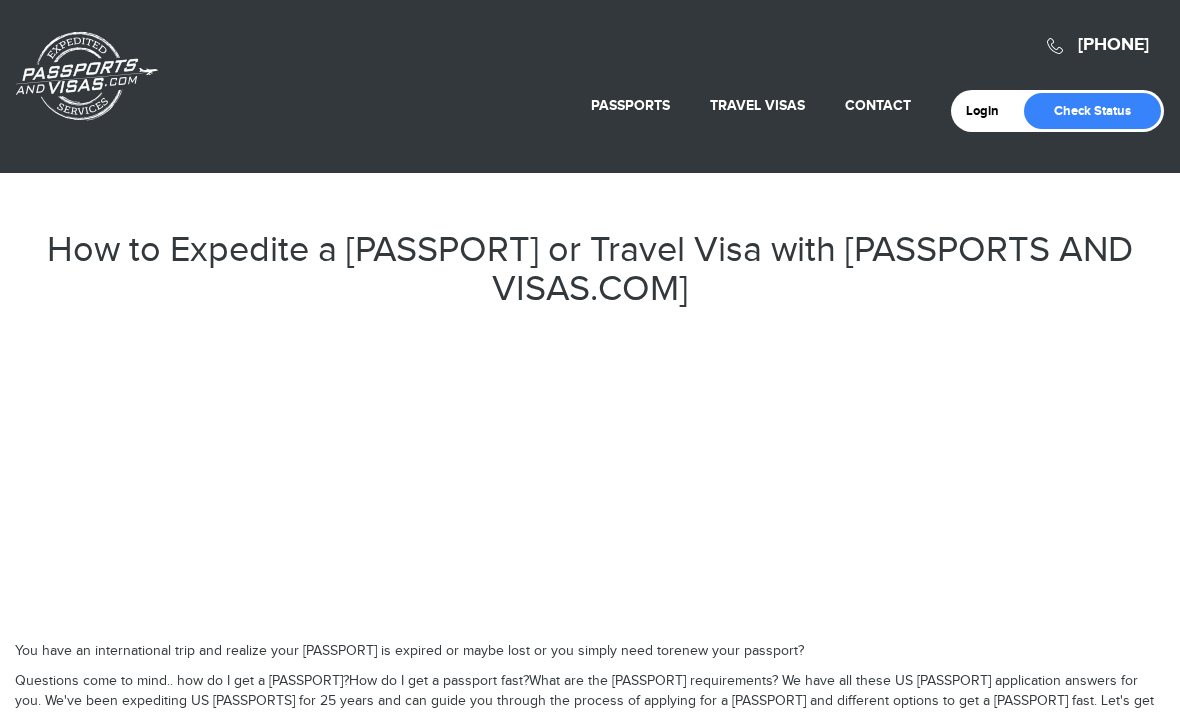 scroll, scrollTop: 0, scrollLeft: 0, axis: both 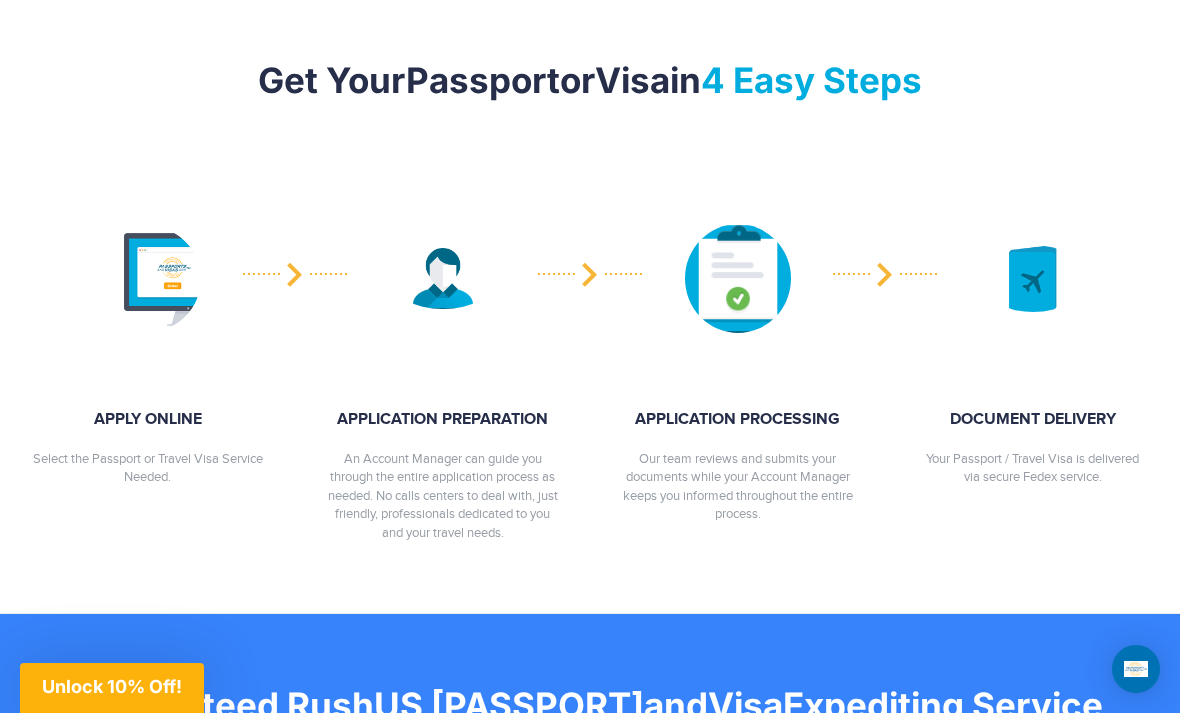 click on "DOCUMENT DELIVERY" at bounding box center [148, 420] 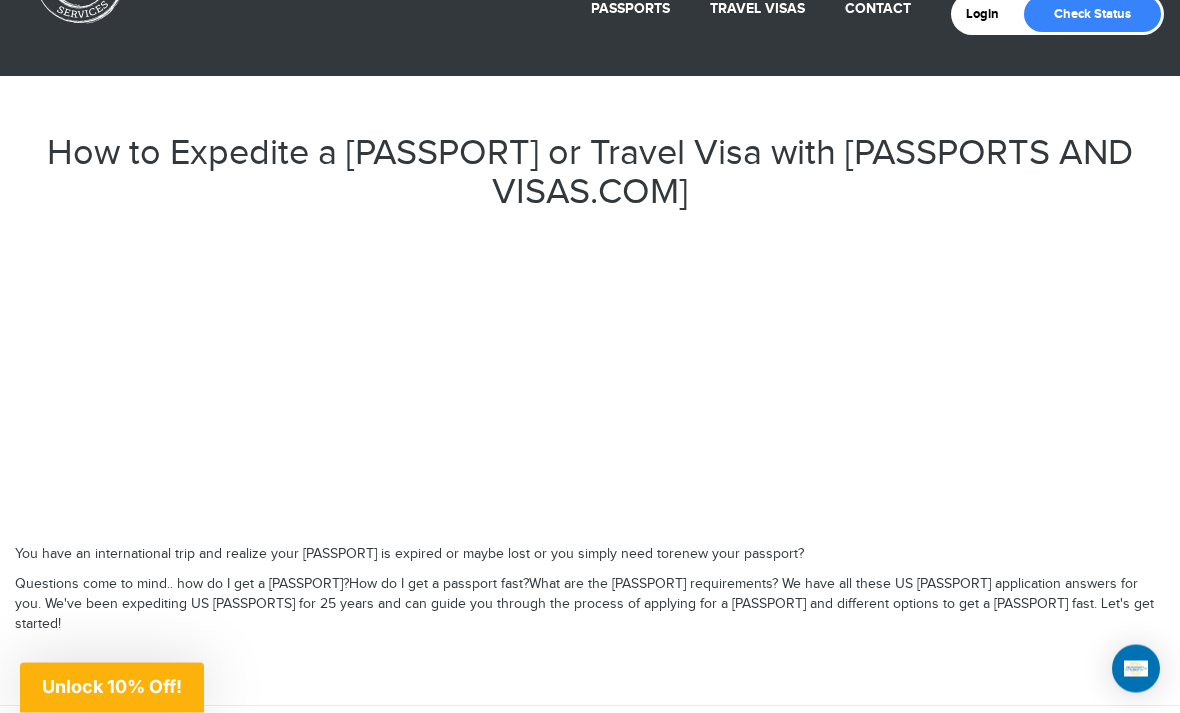 scroll, scrollTop: 0, scrollLeft: 0, axis: both 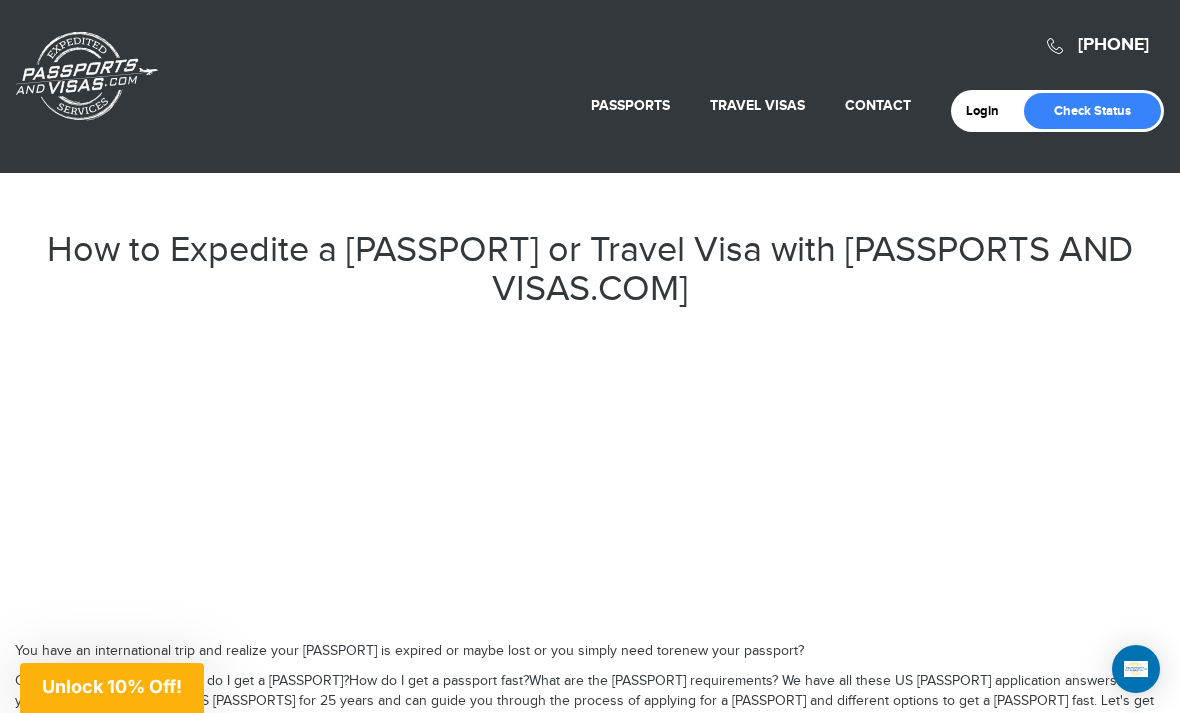 click on "New Passport" at bounding box center (586, 204) 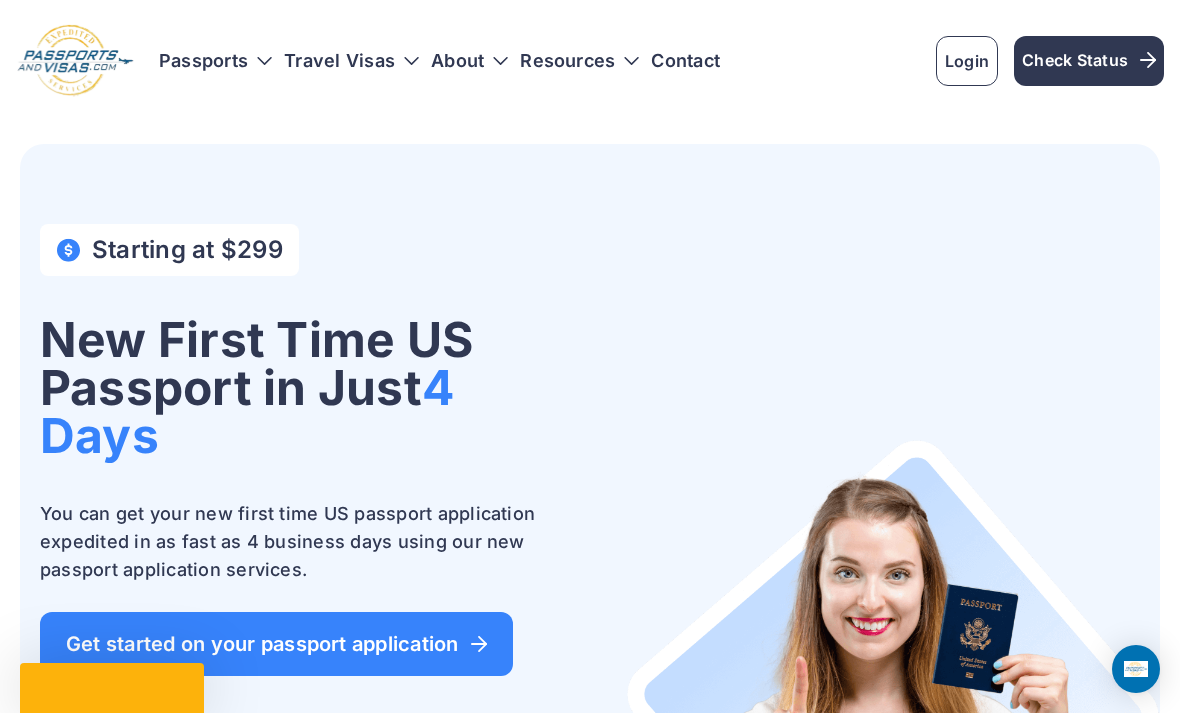 scroll, scrollTop: 0, scrollLeft: 0, axis: both 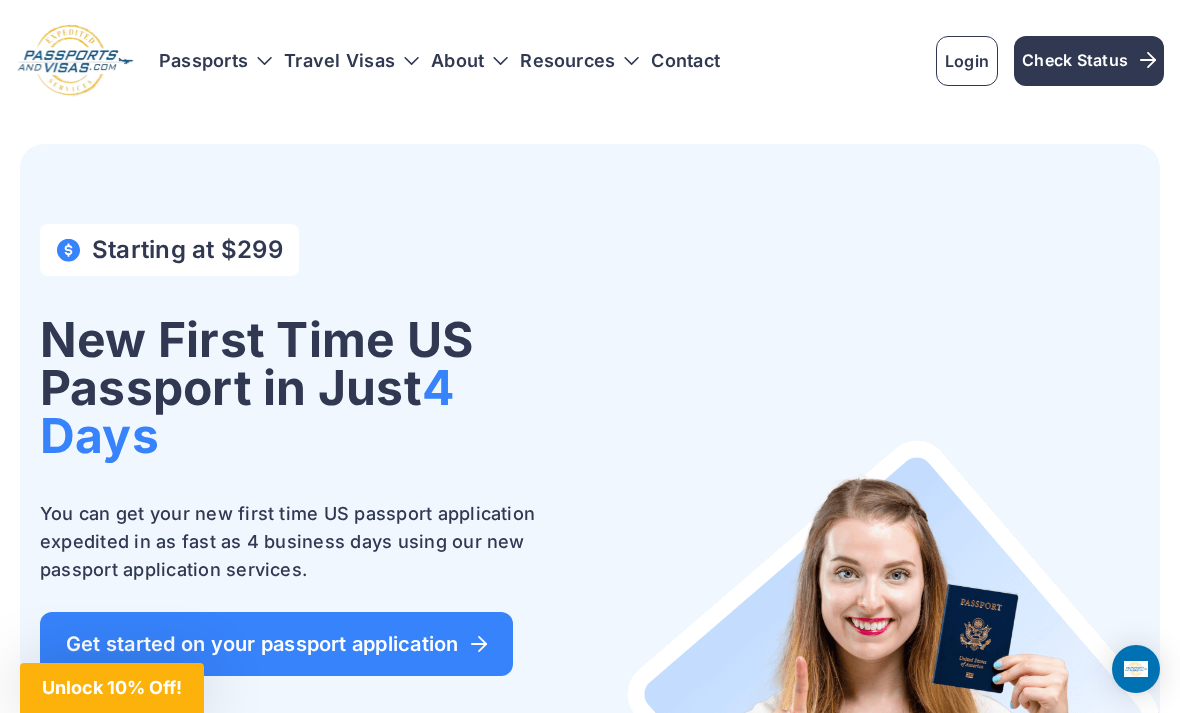 click on "Resources" at bounding box center (579, 61) 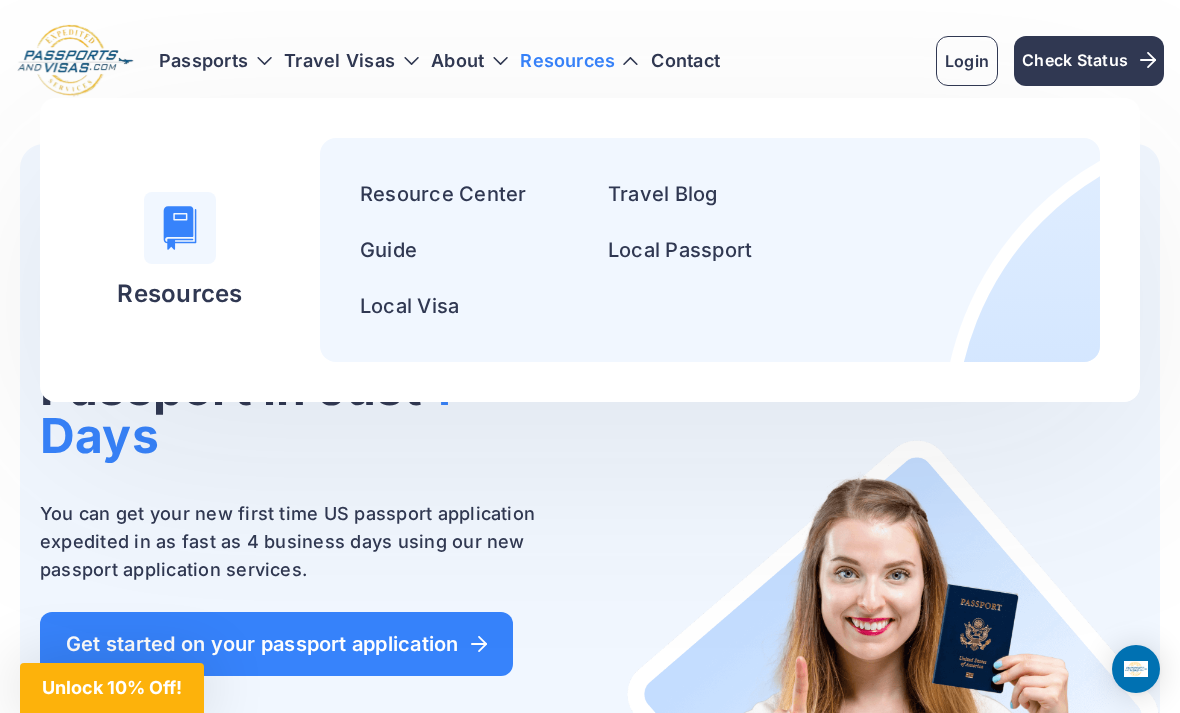 click on "Guide" at bounding box center [388, 250] 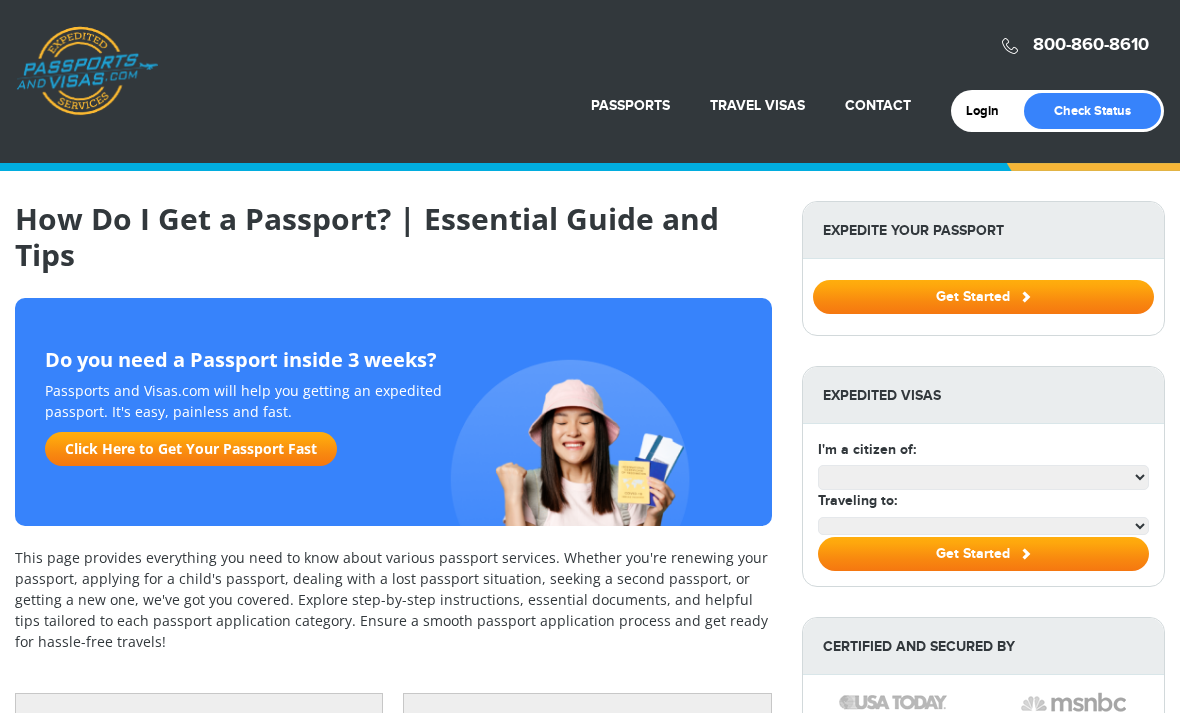 scroll, scrollTop: 0, scrollLeft: 0, axis: both 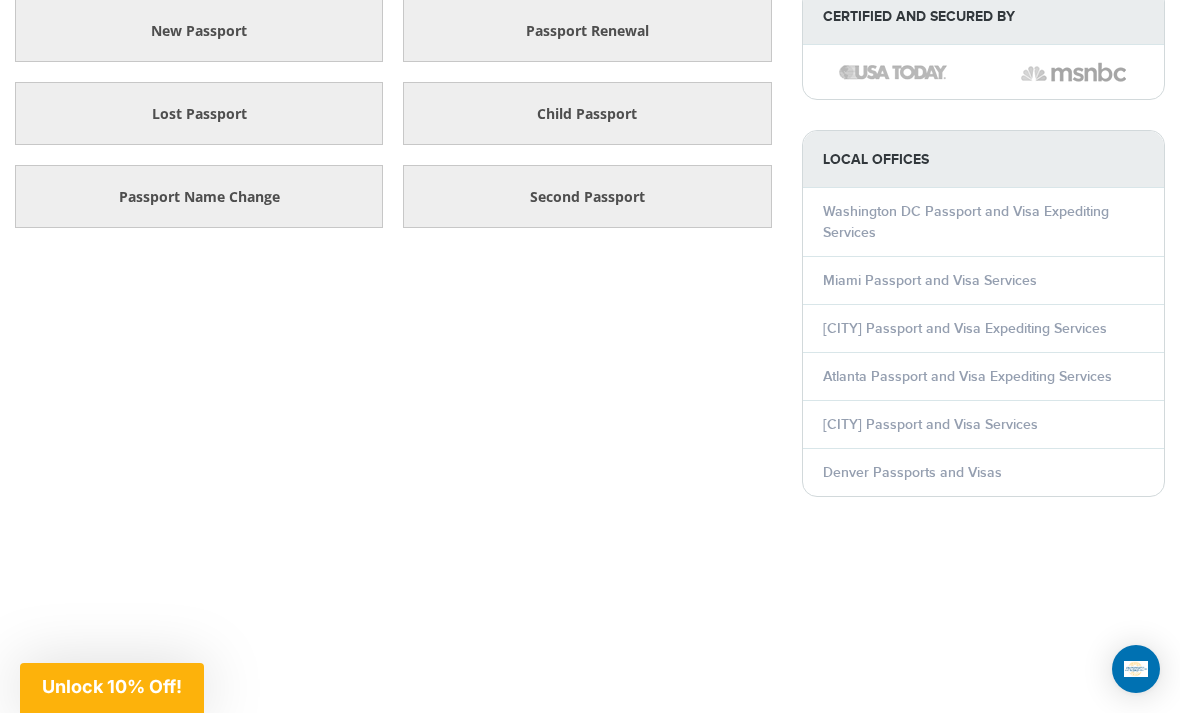 click on "Washington DC Passport and Visa Expediting Services" at bounding box center [966, 222] 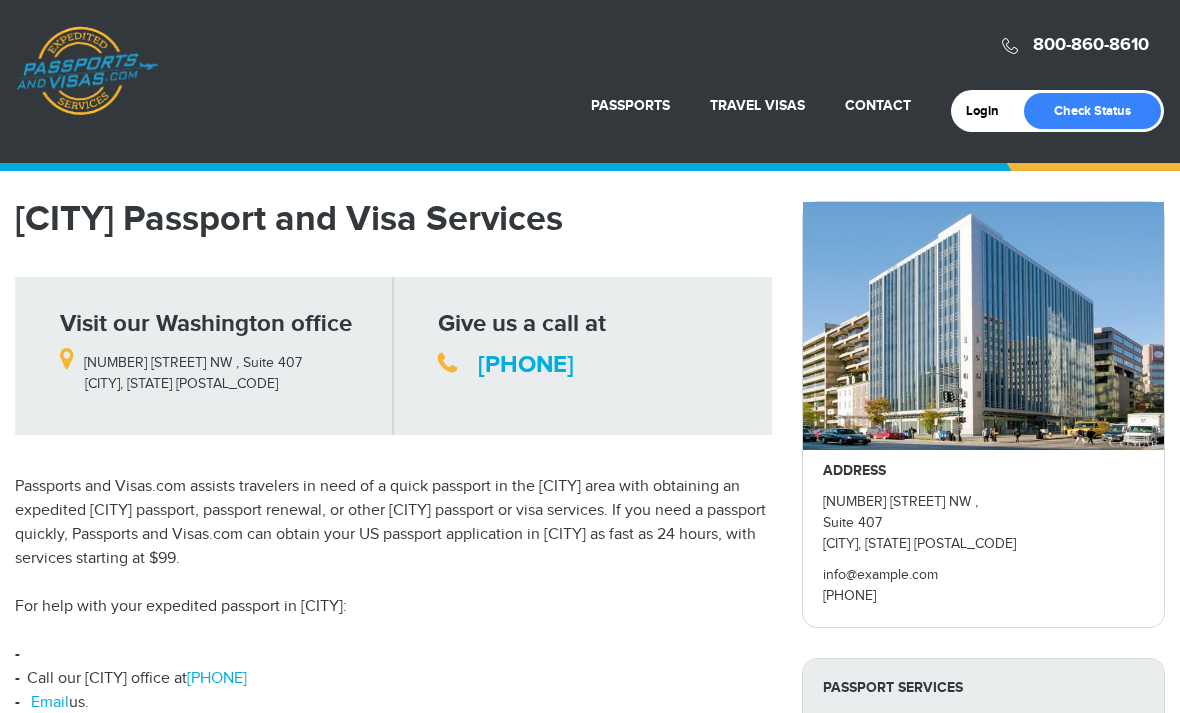 scroll, scrollTop: 0, scrollLeft: 0, axis: both 